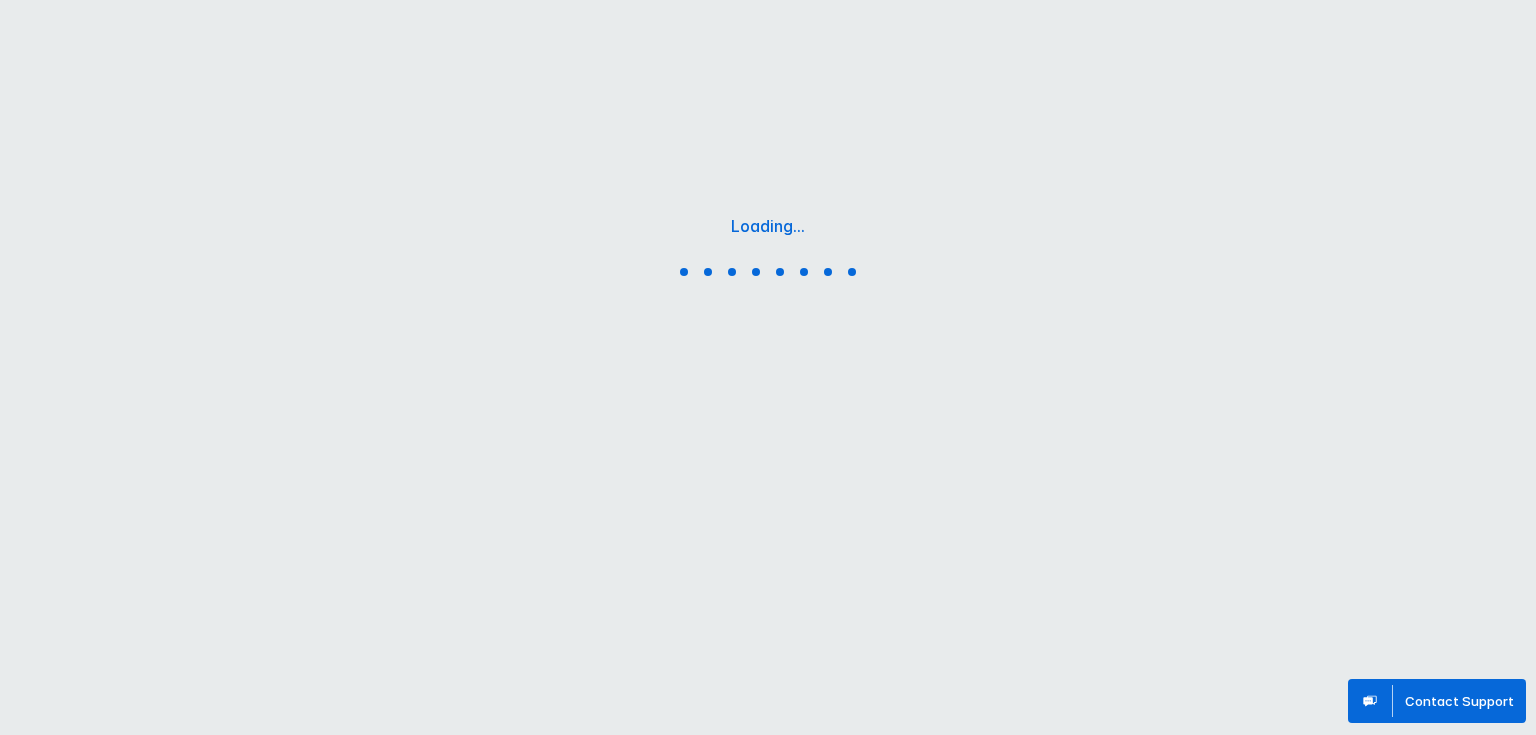 scroll, scrollTop: 0, scrollLeft: 0, axis: both 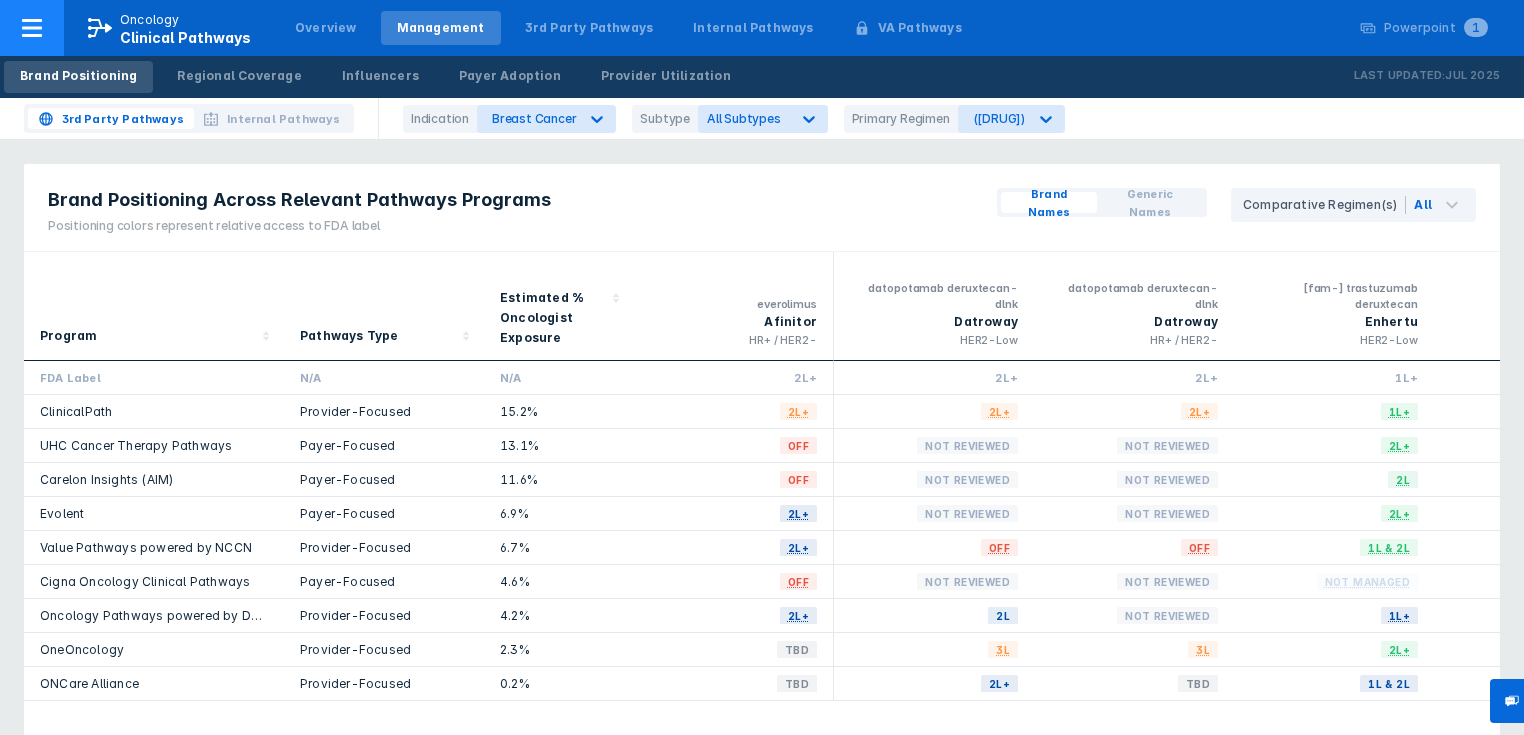 click at bounding box center (32, 28) 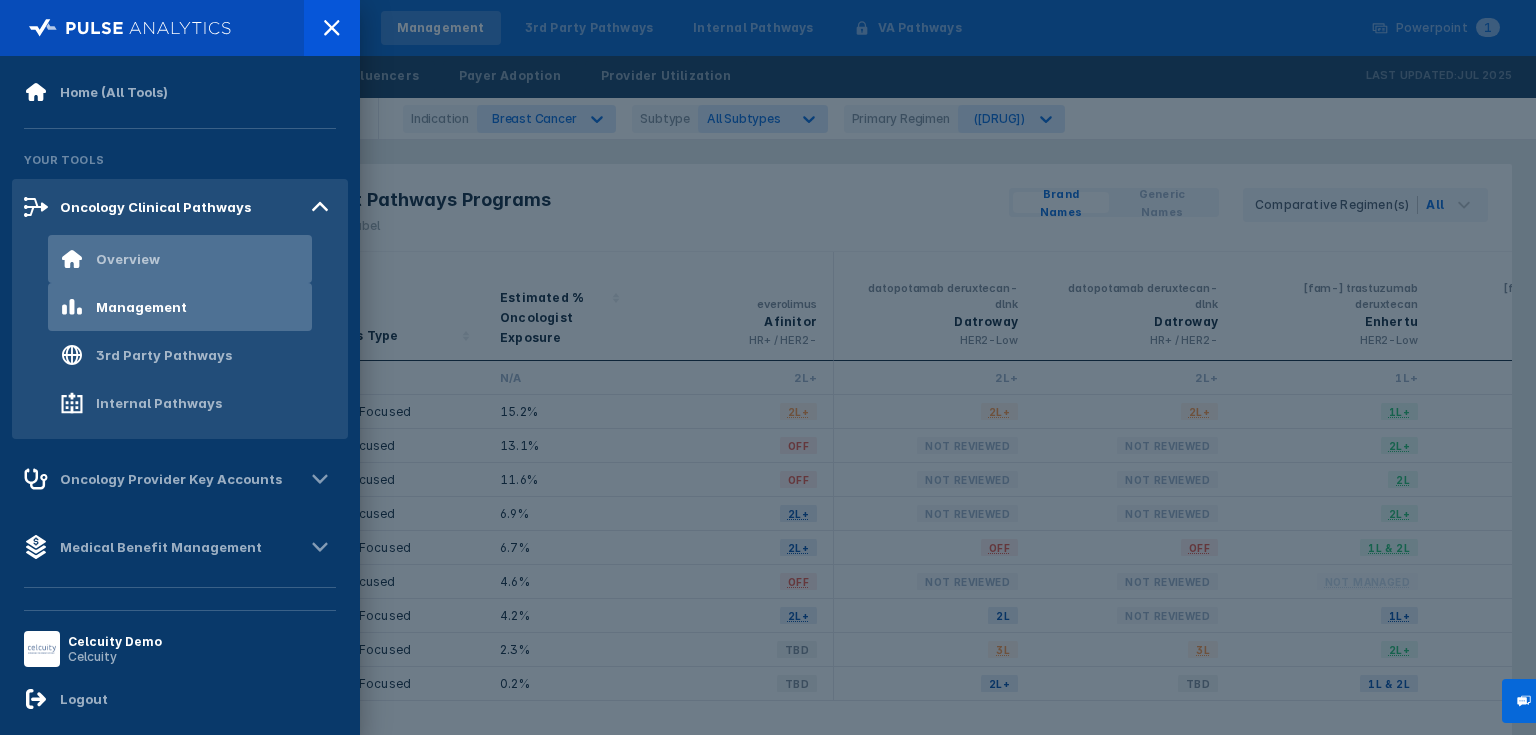 click on "Overview" at bounding box center [128, 259] 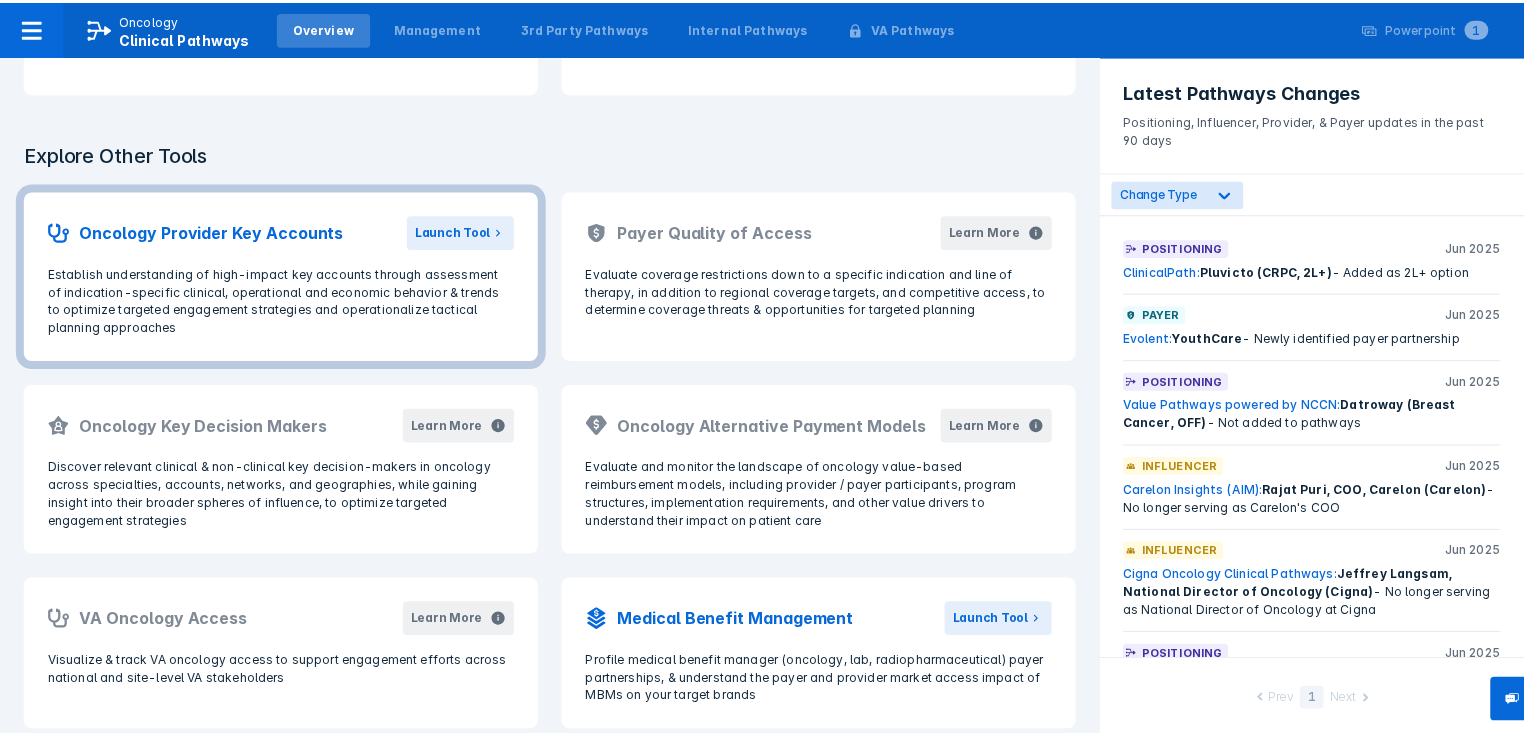 scroll, scrollTop: 468, scrollLeft: 0, axis: vertical 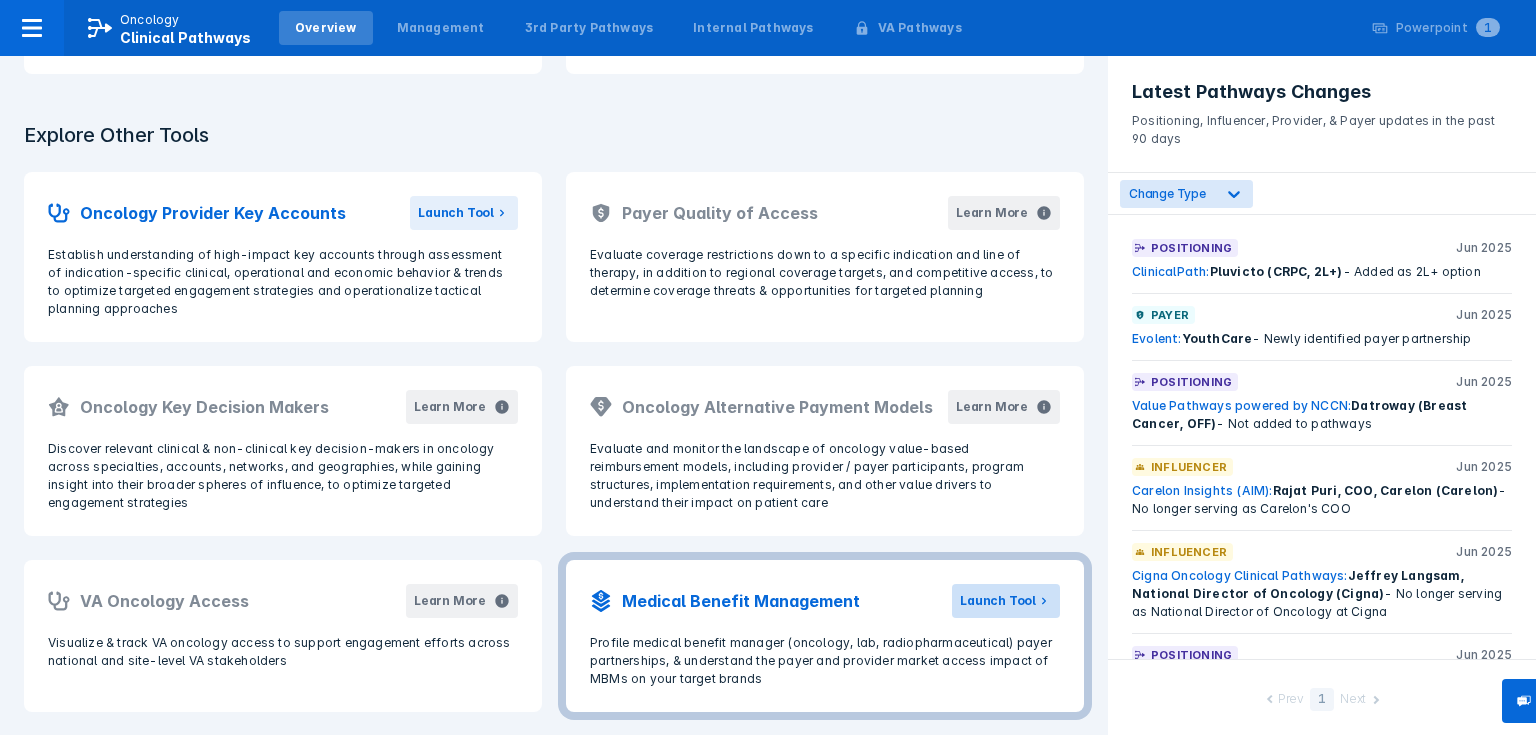 click on "Launch Tool" at bounding box center (998, 601) 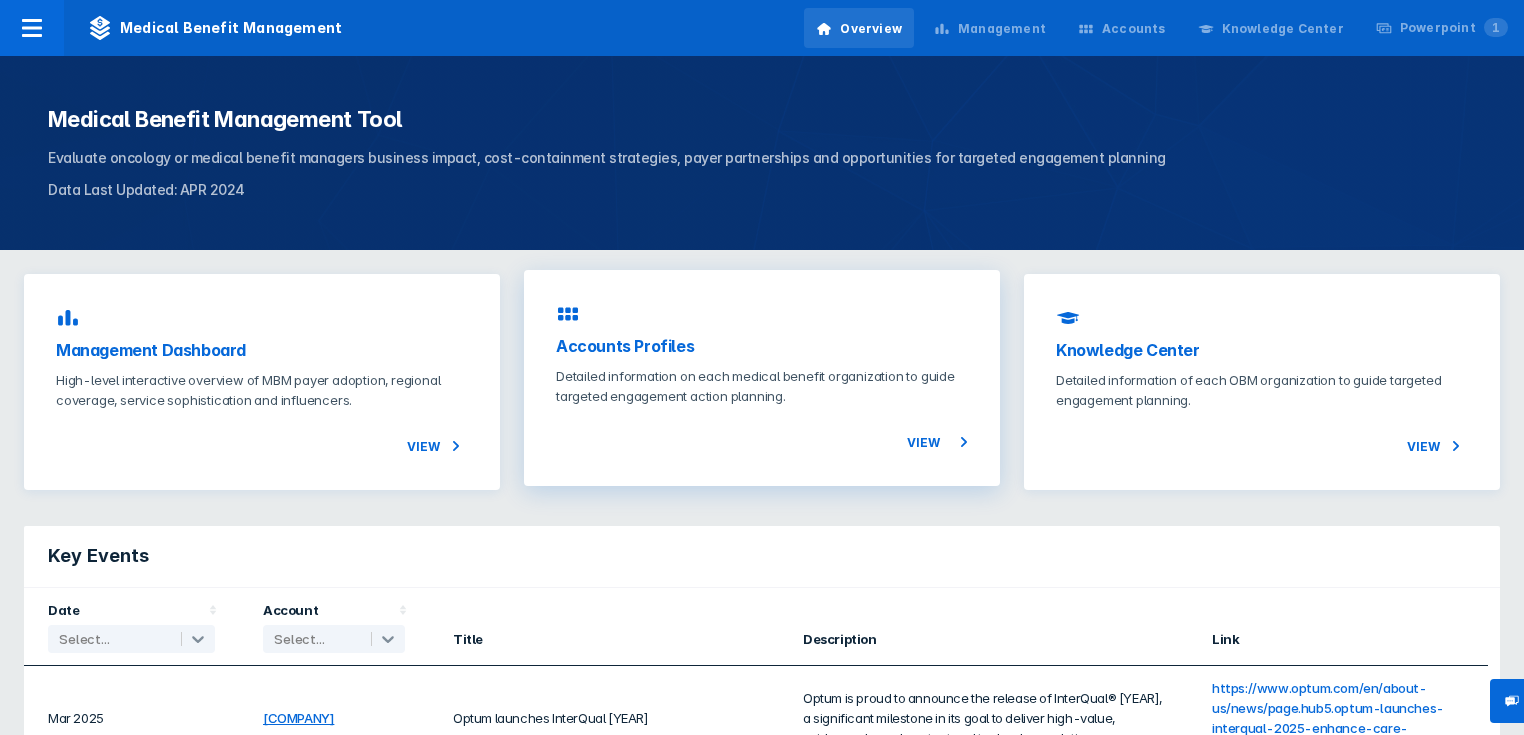 click on "Accounts Profiles" at bounding box center [762, 346] 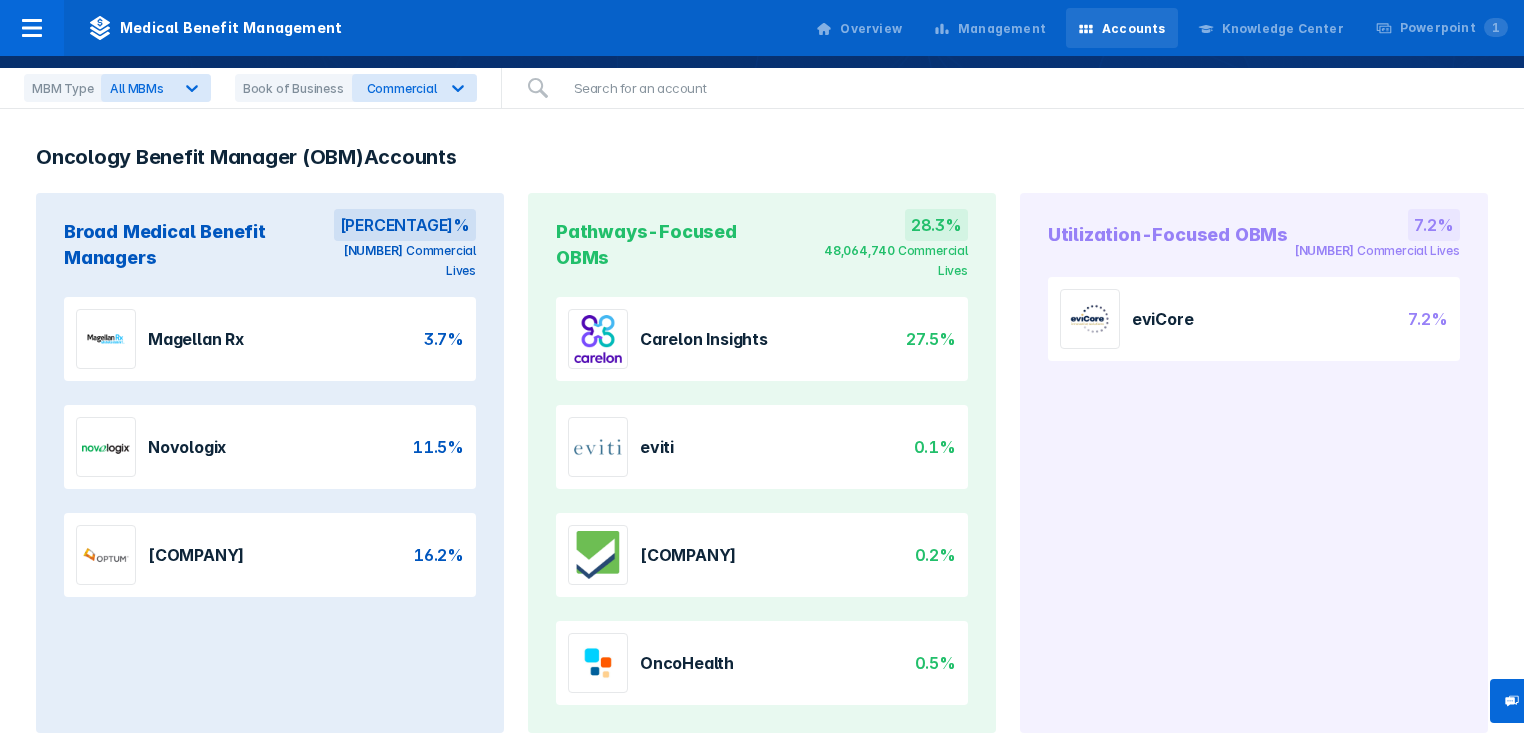 scroll, scrollTop: 180, scrollLeft: 0, axis: vertical 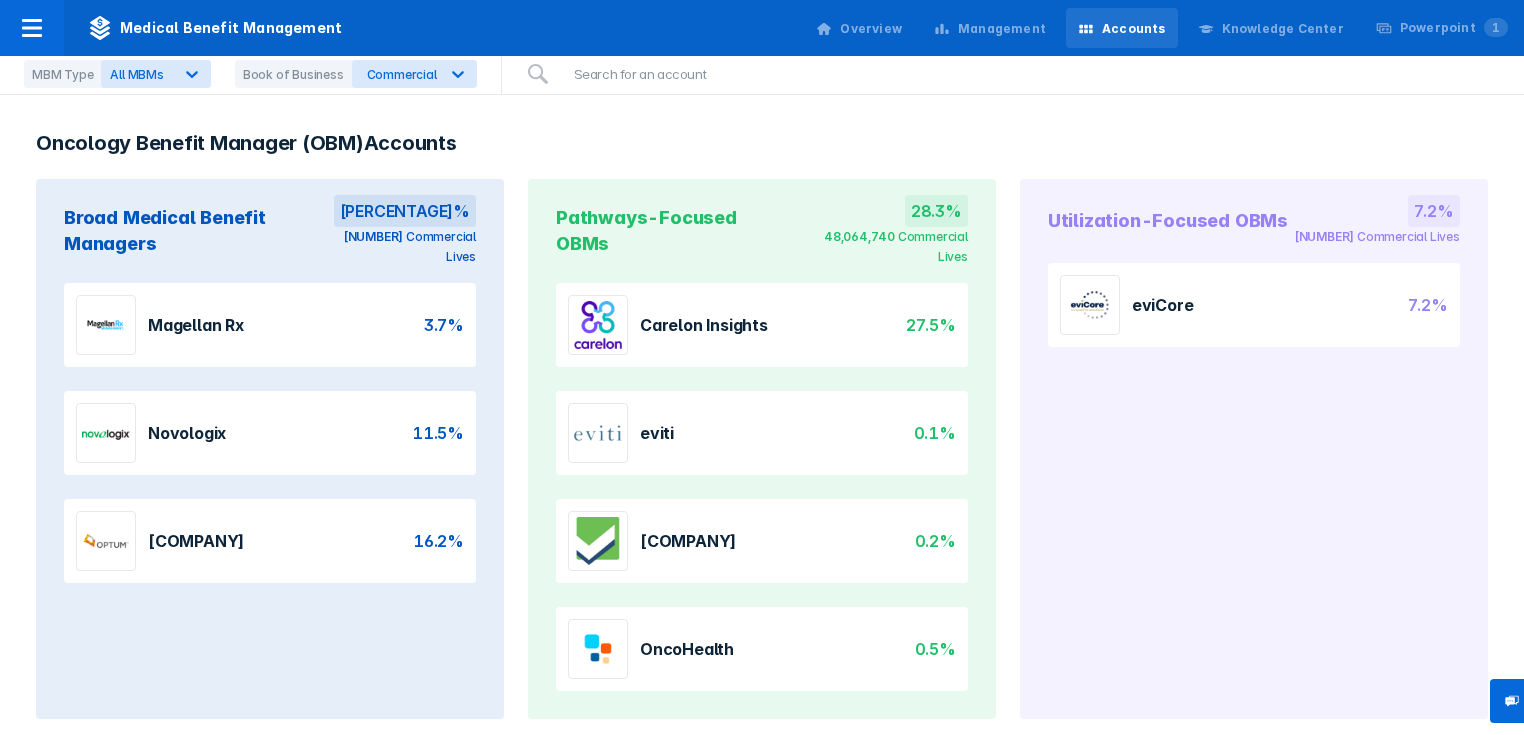 click on "Carelon Insights" at bounding box center [704, 325] 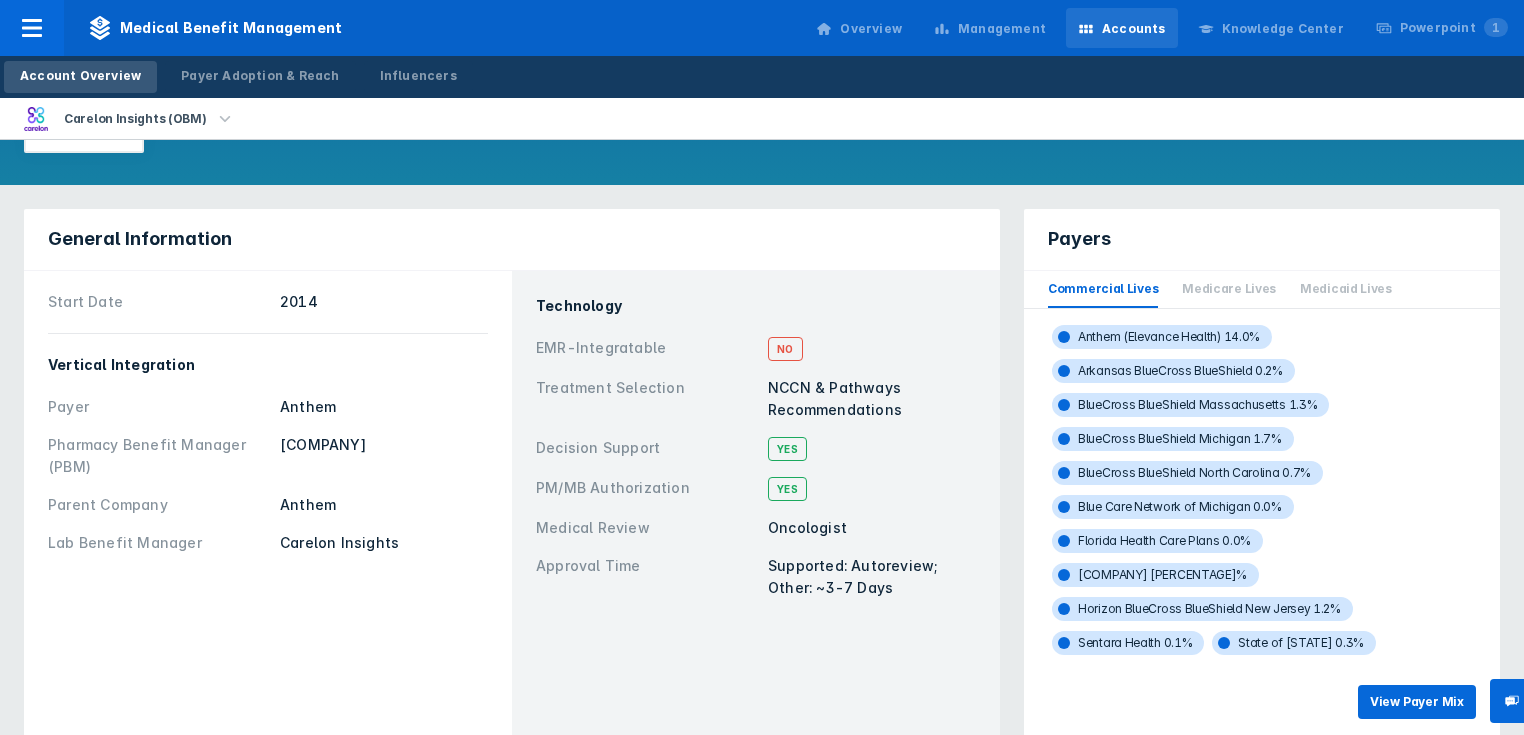 scroll, scrollTop: 160, scrollLeft: 0, axis: vertical 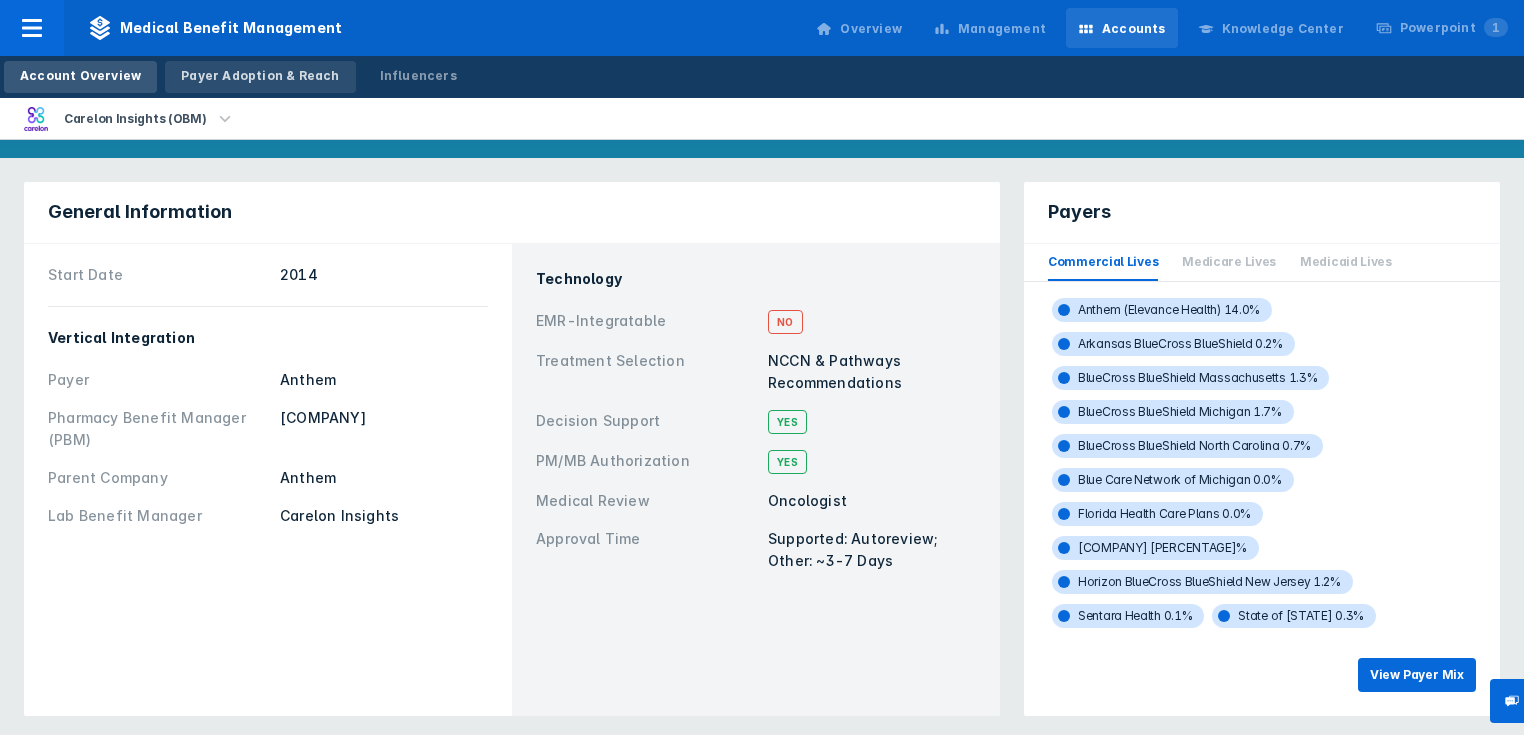 click on "Payer Adoption & Reach" at bounding box center [260, 76] 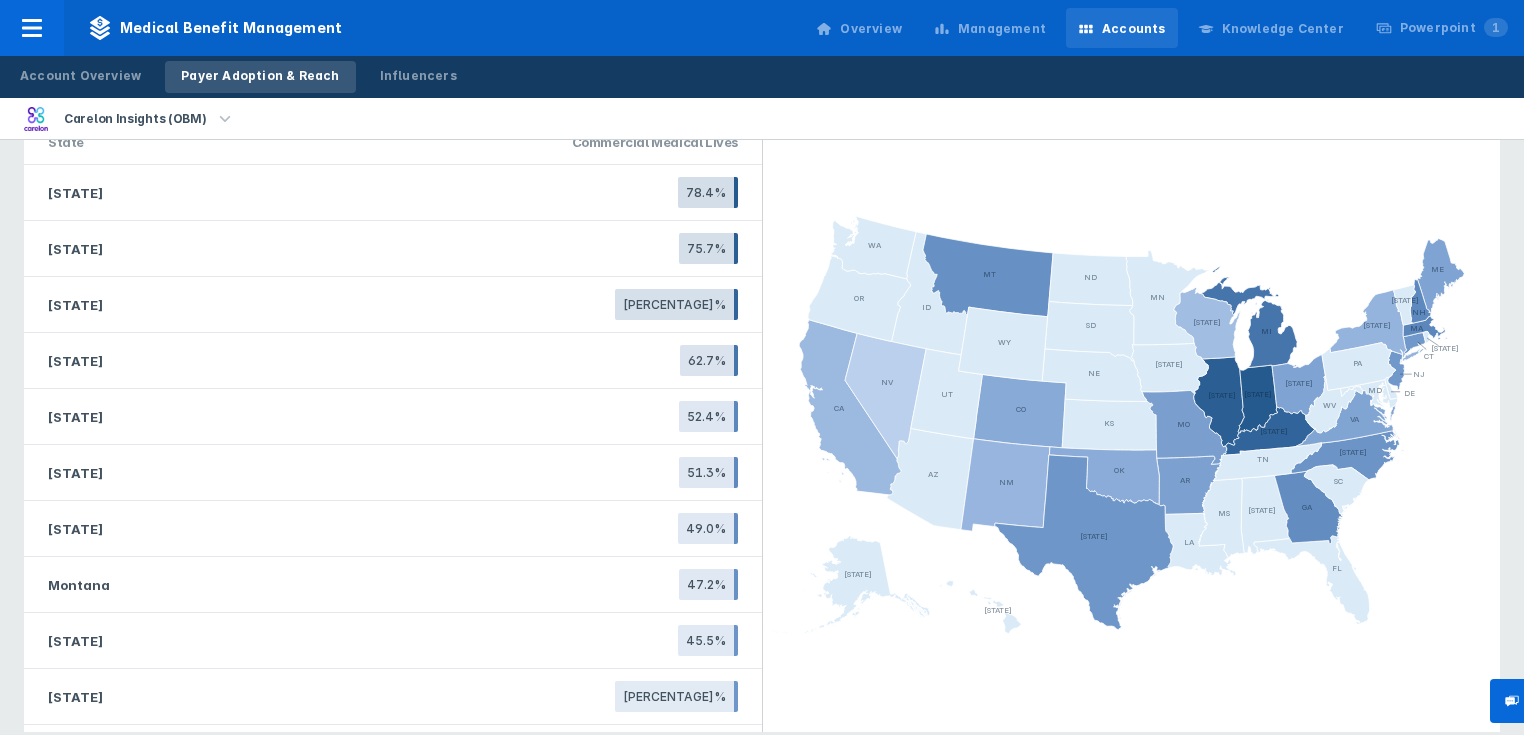 scroll, scrollTop: 828, scrollLeft: 0, axis: vertical 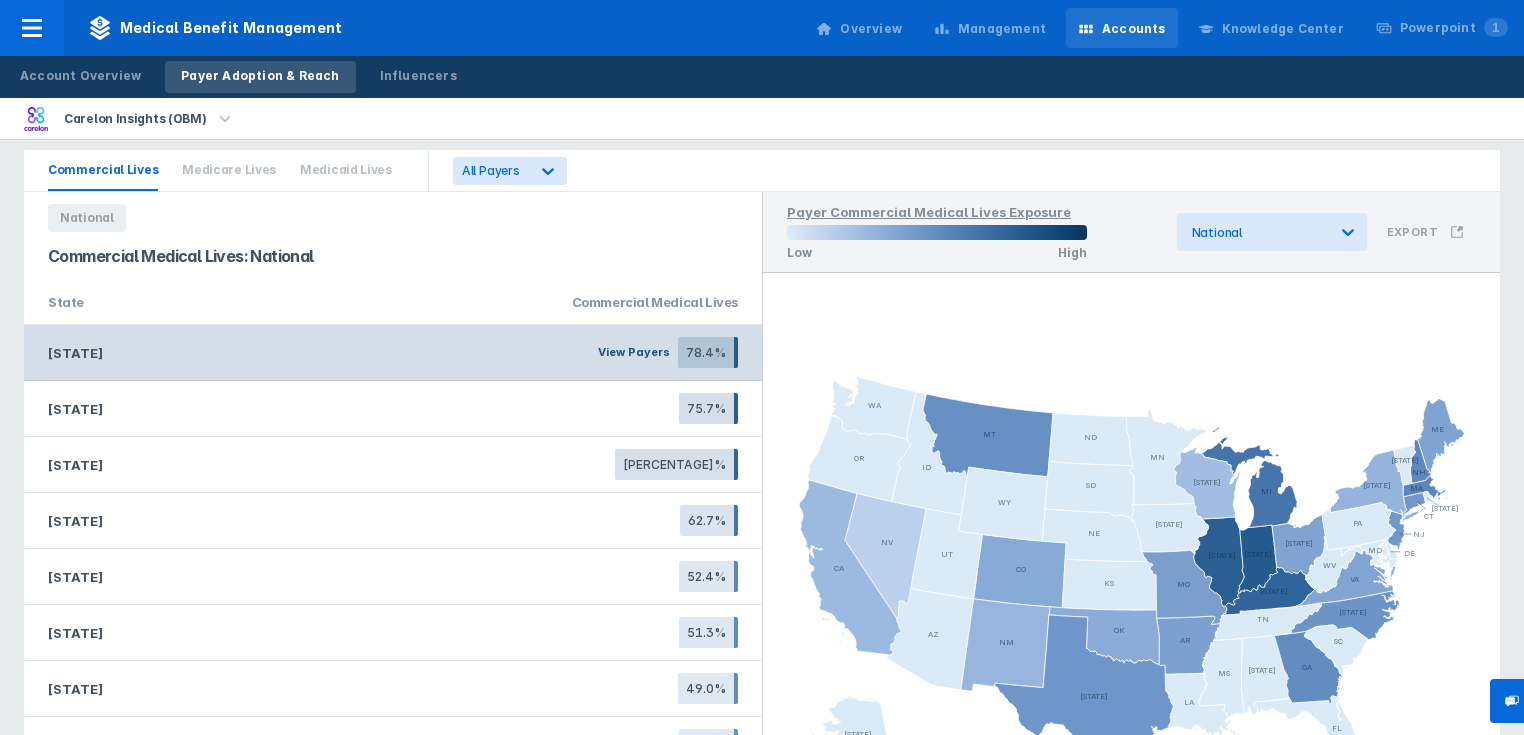 click on "View Payers" at bounding box center (634, 352) 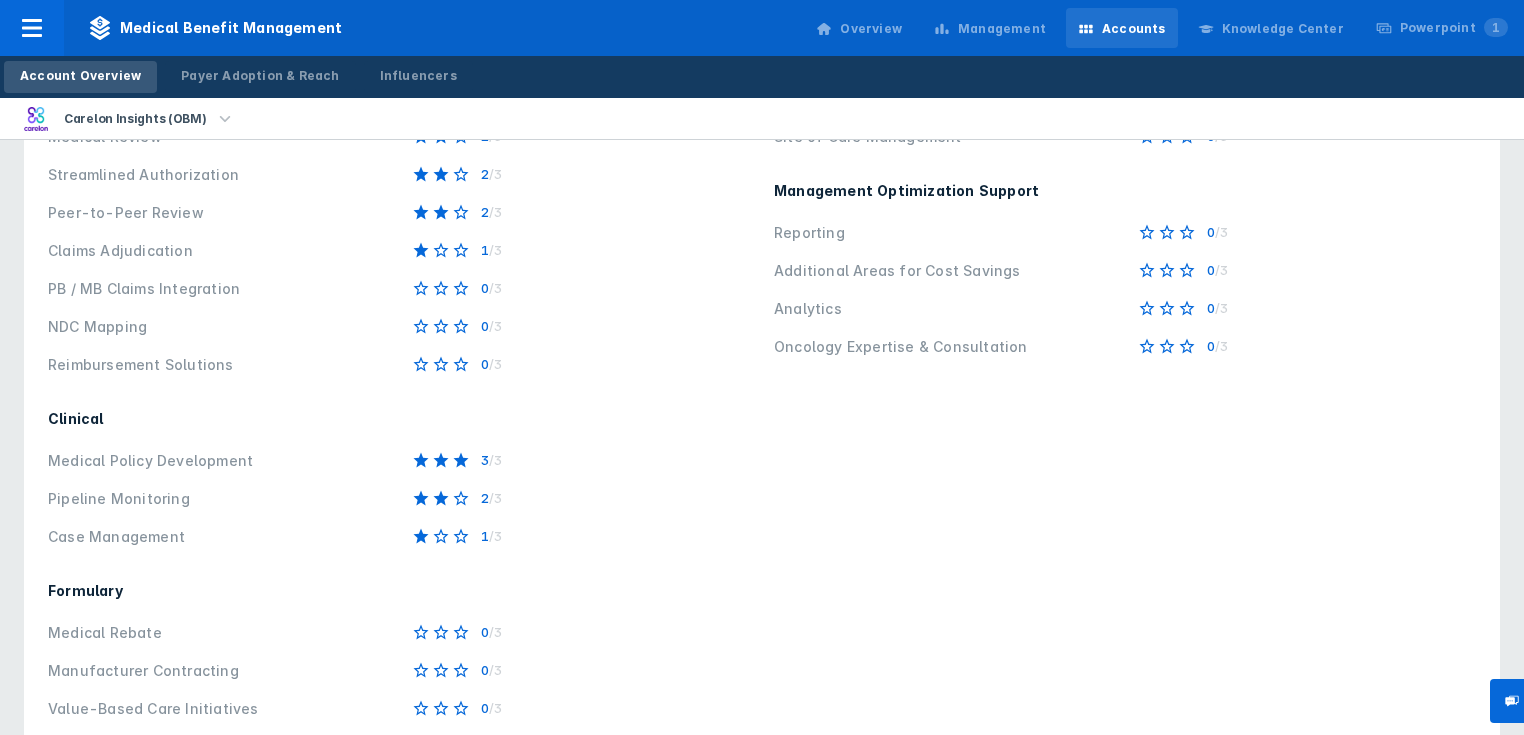 scroll, scrollTop: 160, scrollLeft: 0, axis: vertical 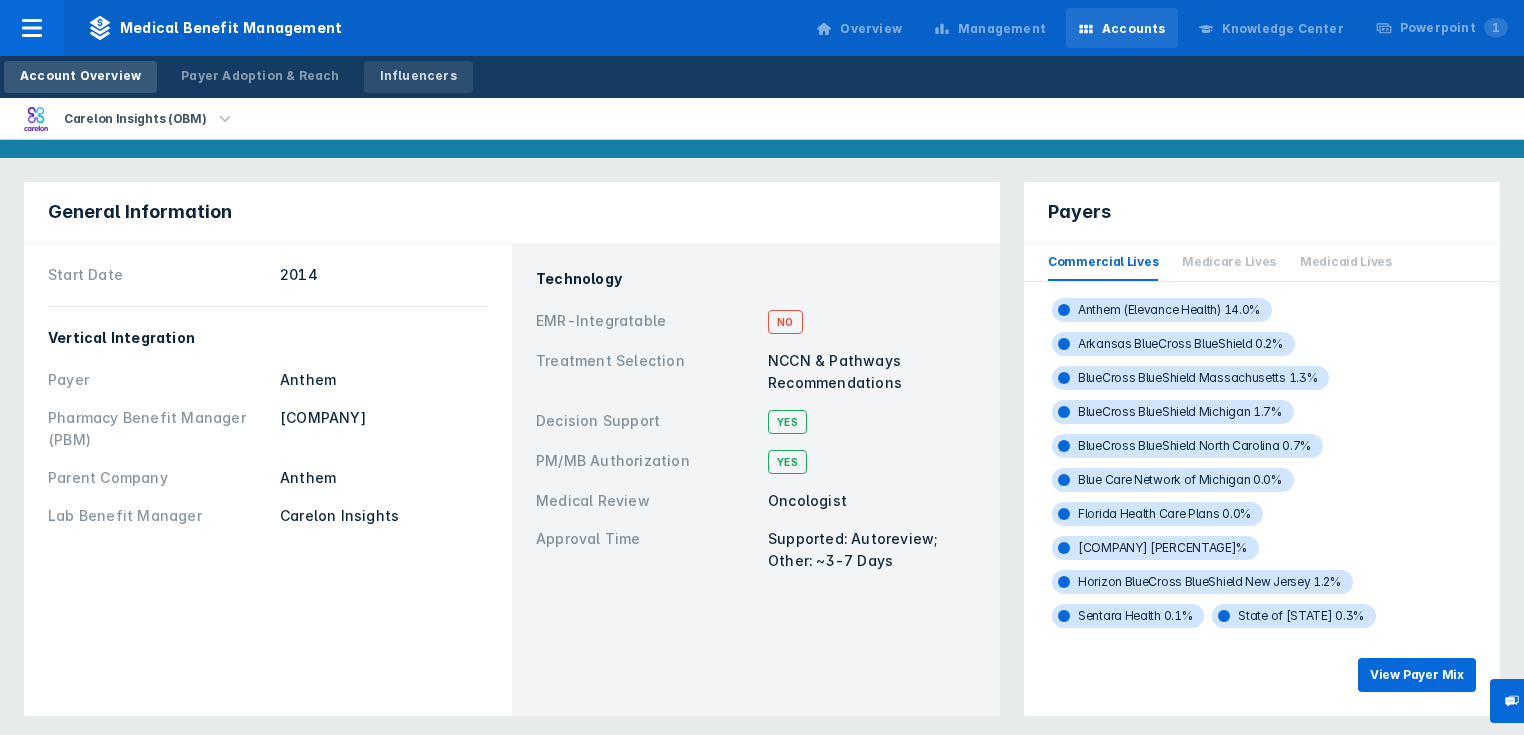 click on "Influencers" at bounding box center [418, 76] 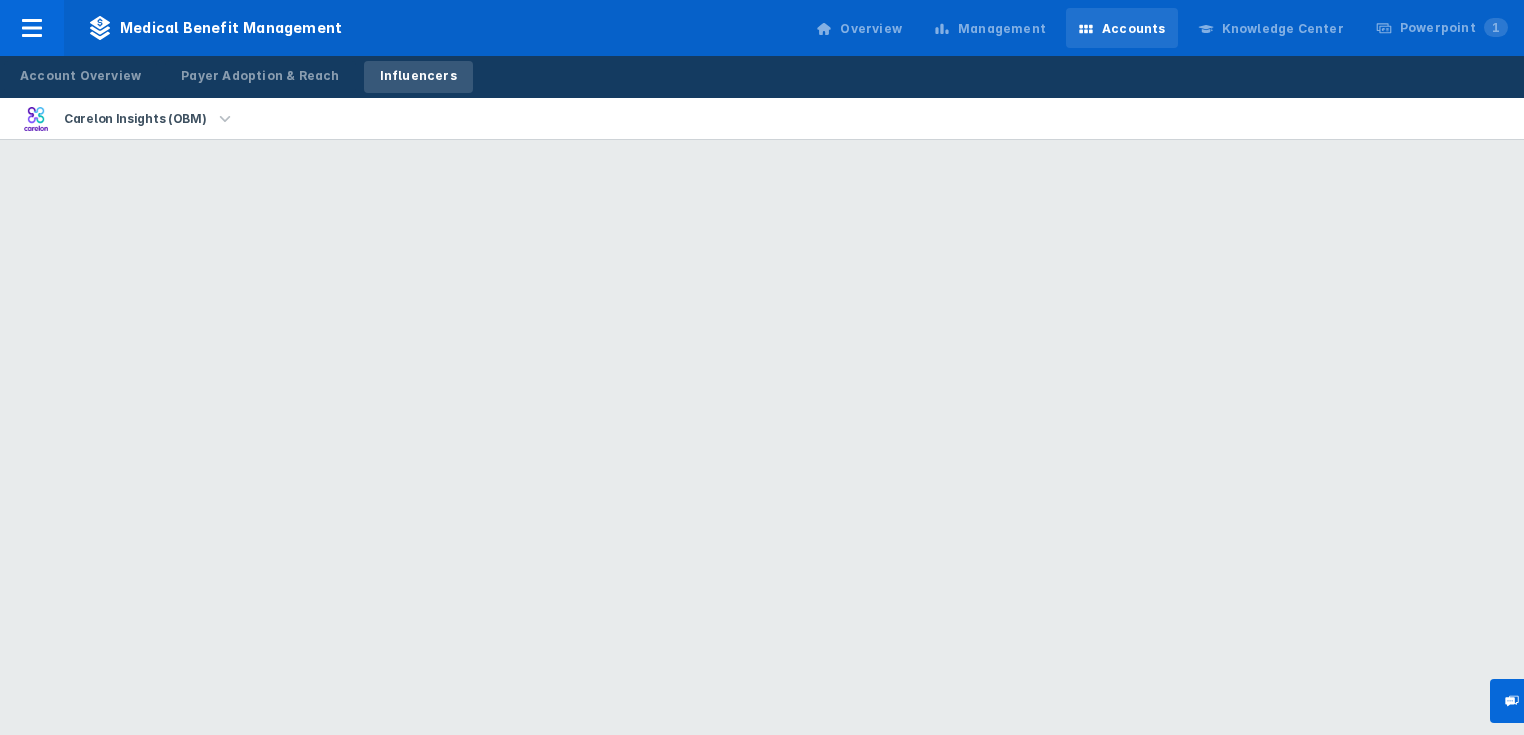 scroll, scrollTop: 0, scrollLeft: 0, axis: both 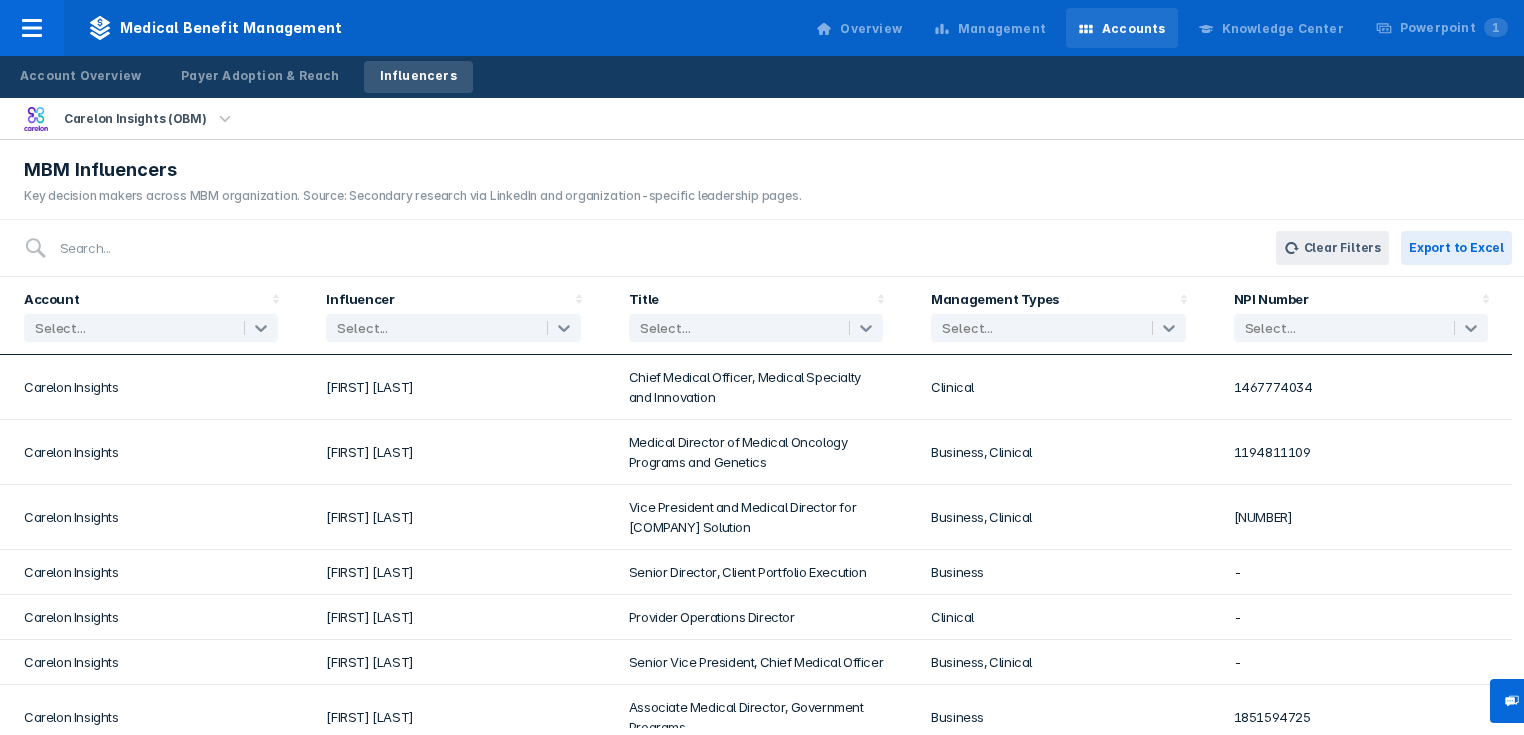 click at bounding box center (225, 119) 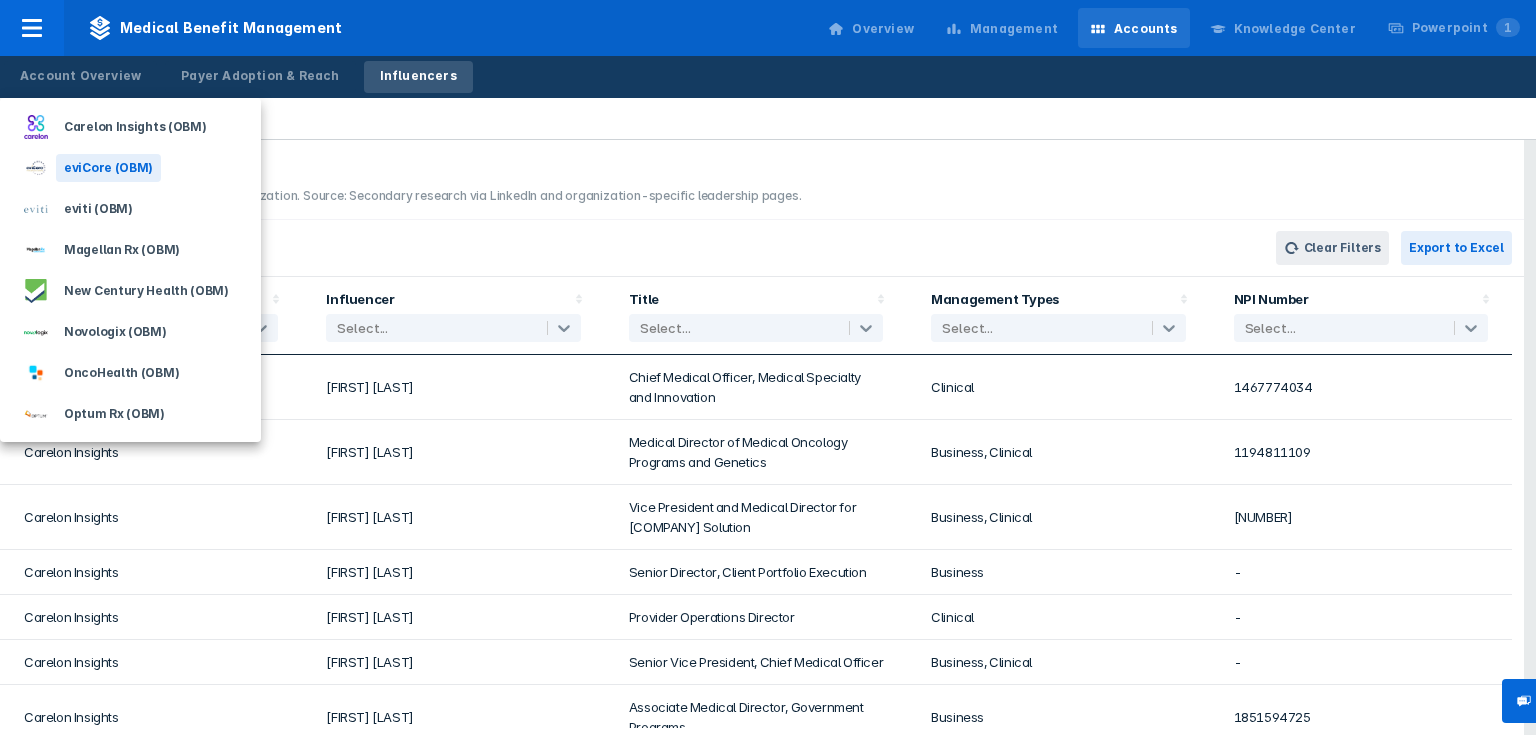click on "eviCore (OBM)" at bounding box center (135, 127) 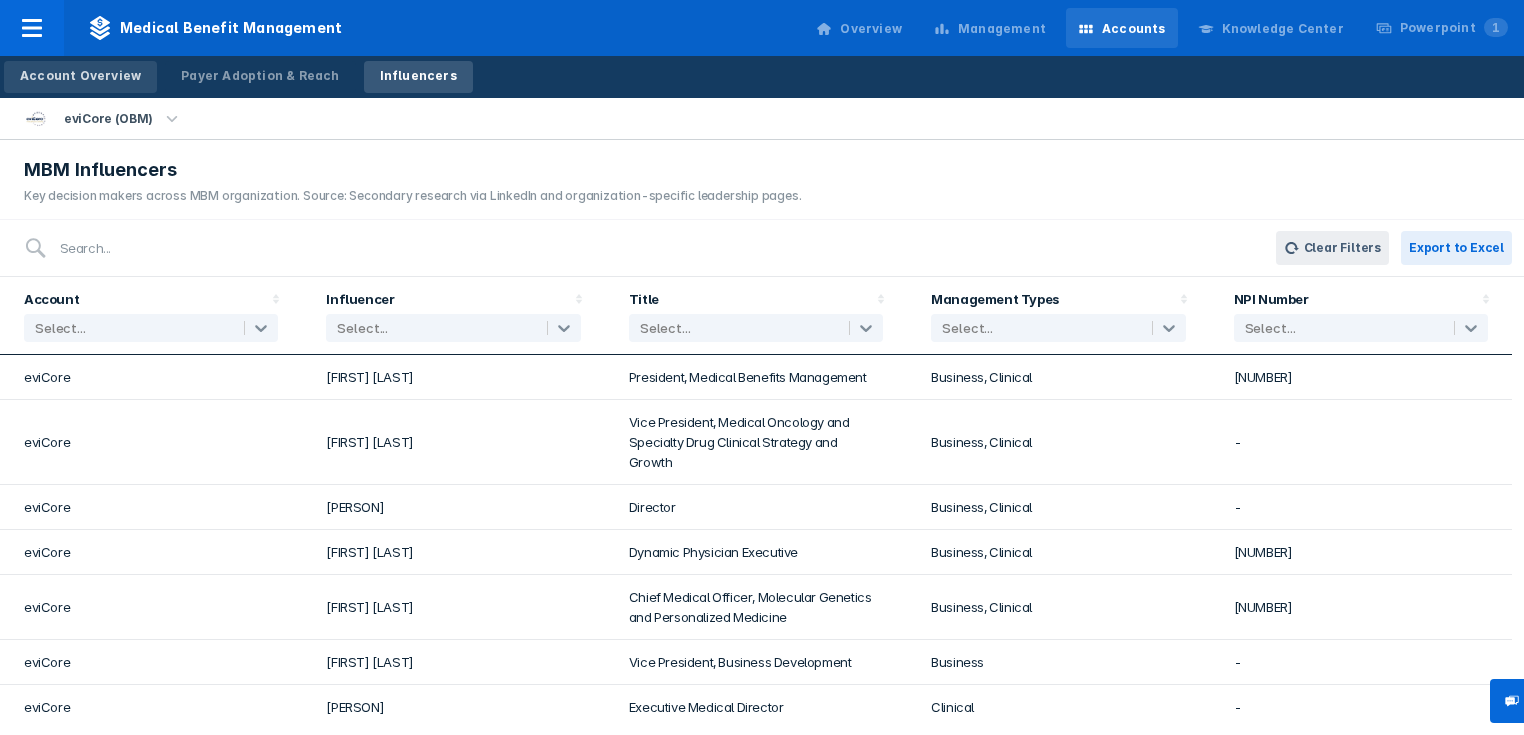 click on "Account Overview" at bounding box center [80, 76] 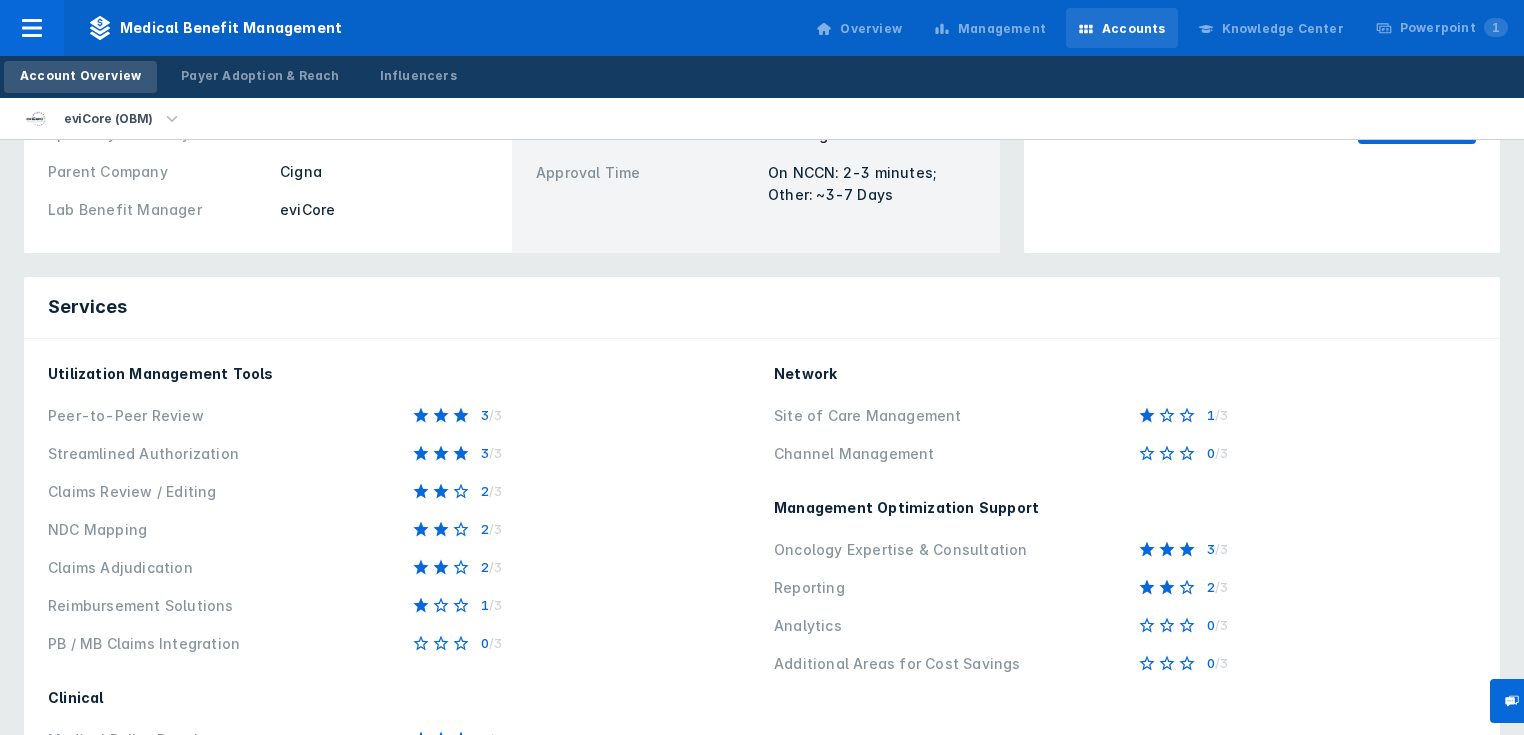 scroll, scrollTop: 480, scrollLeft: 0, axis: vertical 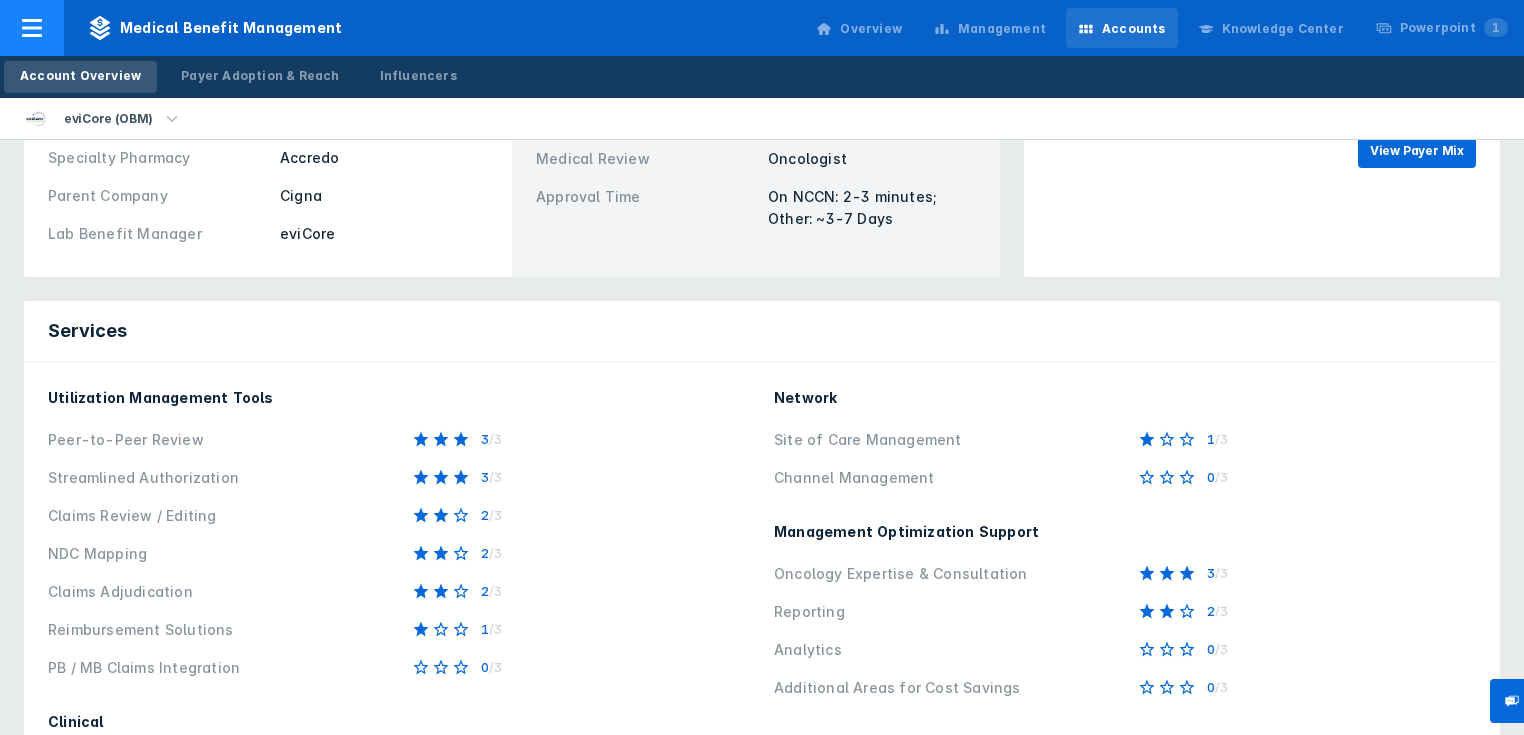 click at bounding box center (32, 28) 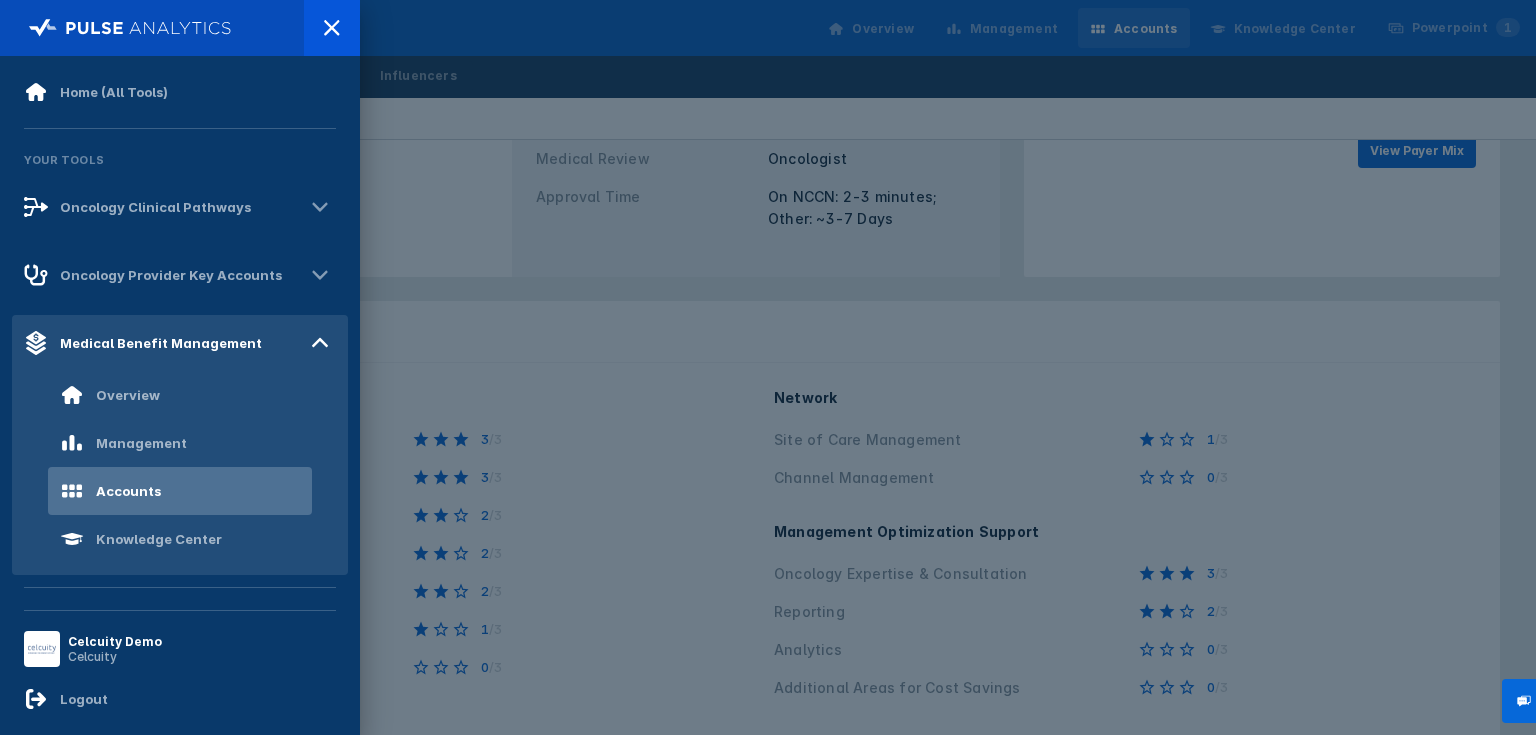 click at bounding box center (768, 367) 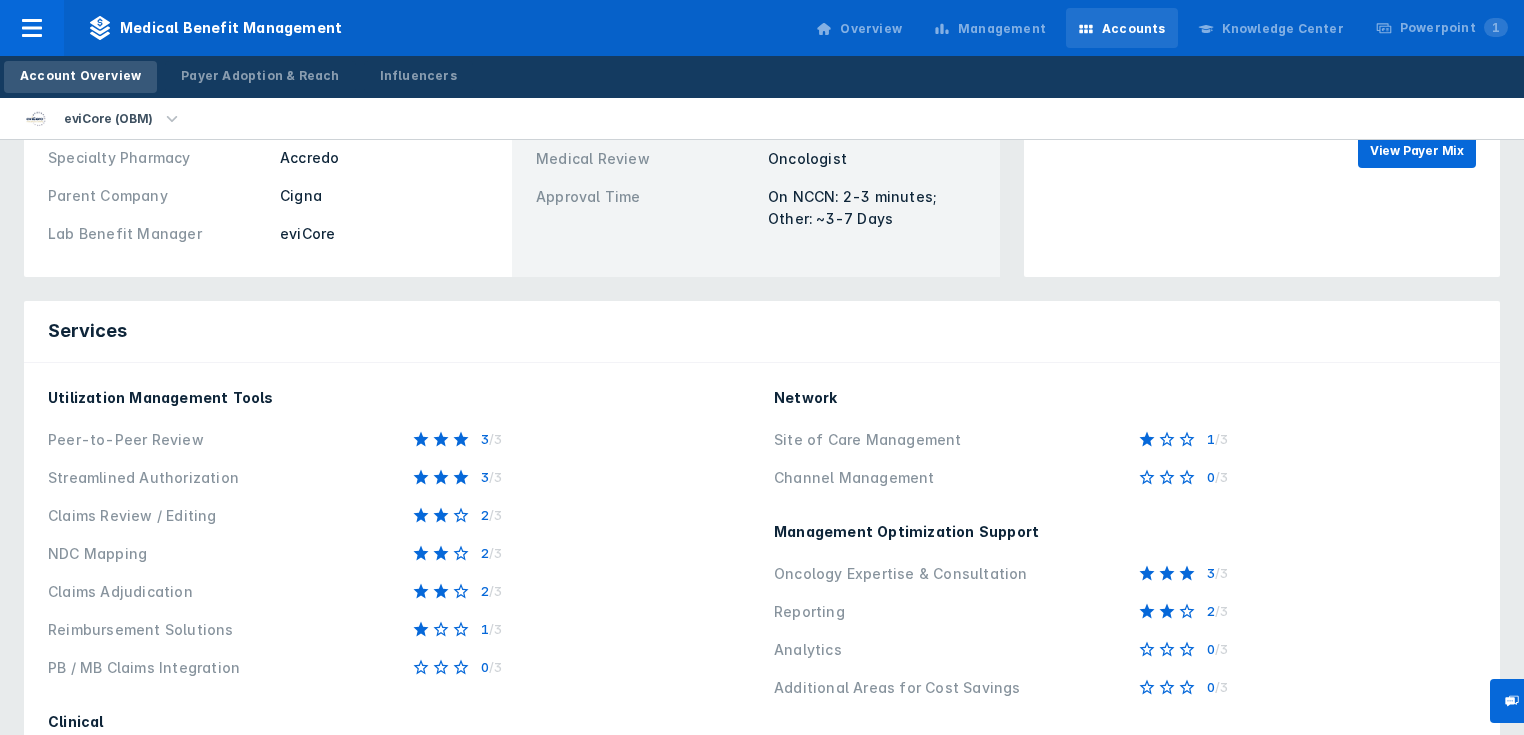 click on "Overview" at bounding box center [871, 29] 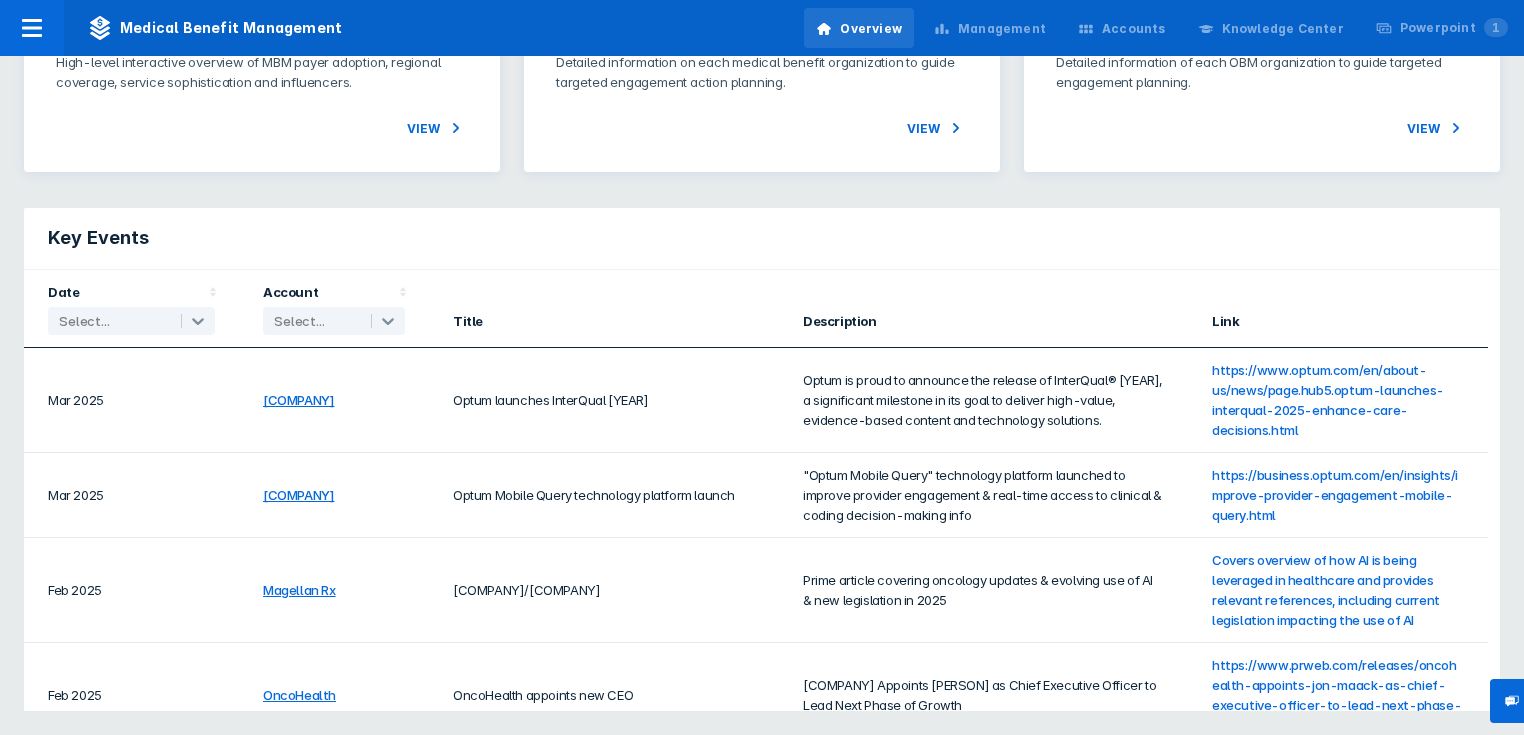 scroll, scrollTop: 0, scrollLeft: 0, axis: both 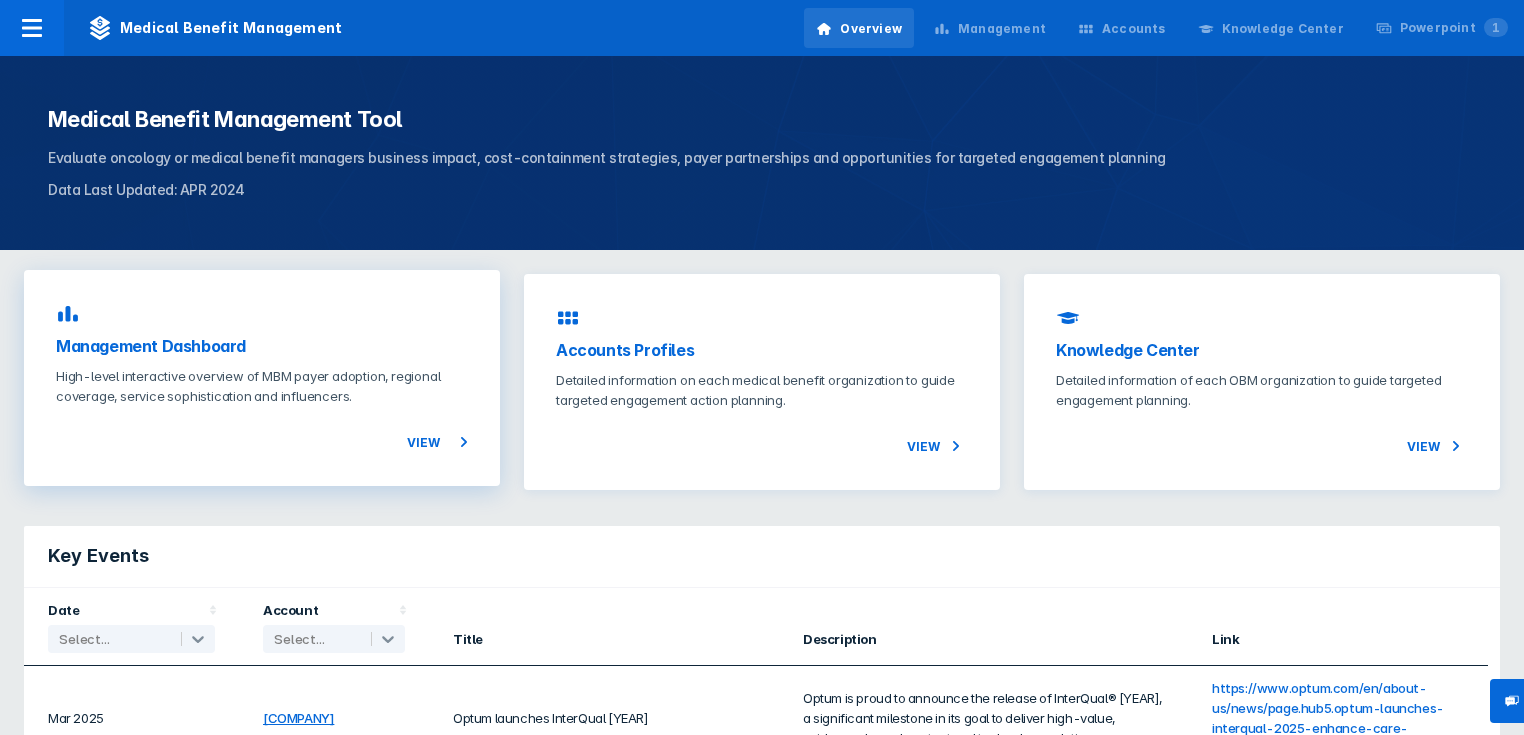 click on "Management Dashboard" at bounding box center [262, 346] 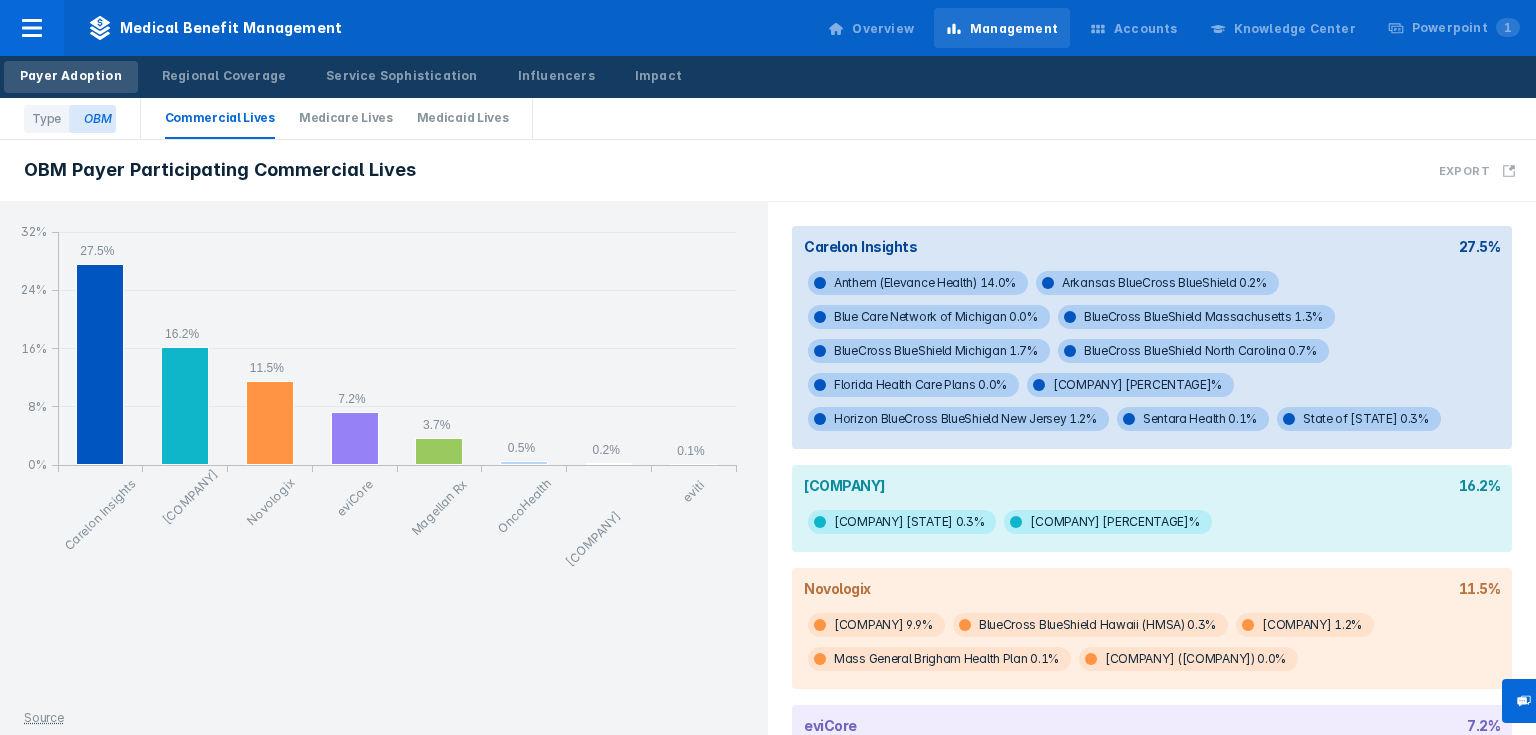 click on "Overview" at bounding box center [883, 29] 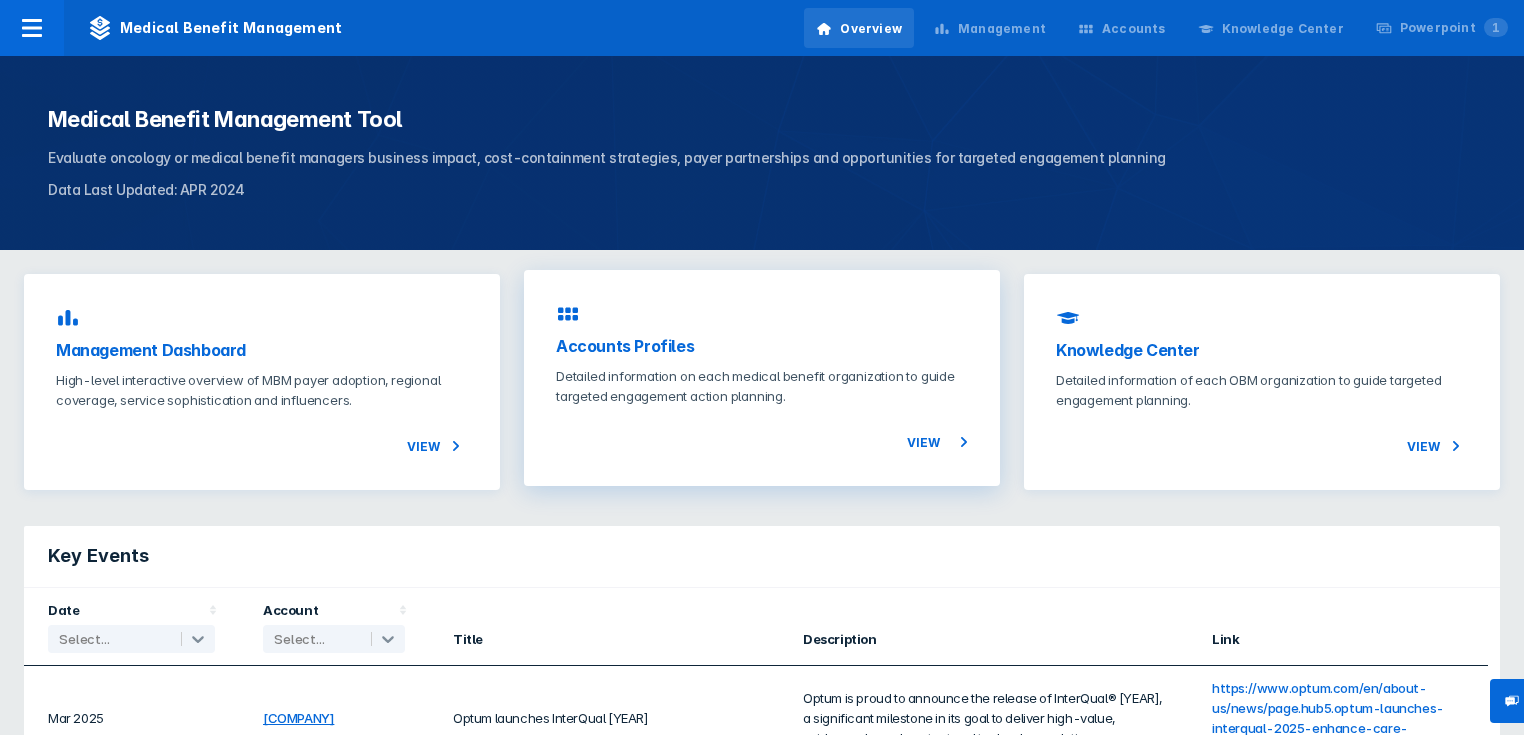 click on "Accounts Profiles" at bounding box center [762, 346] 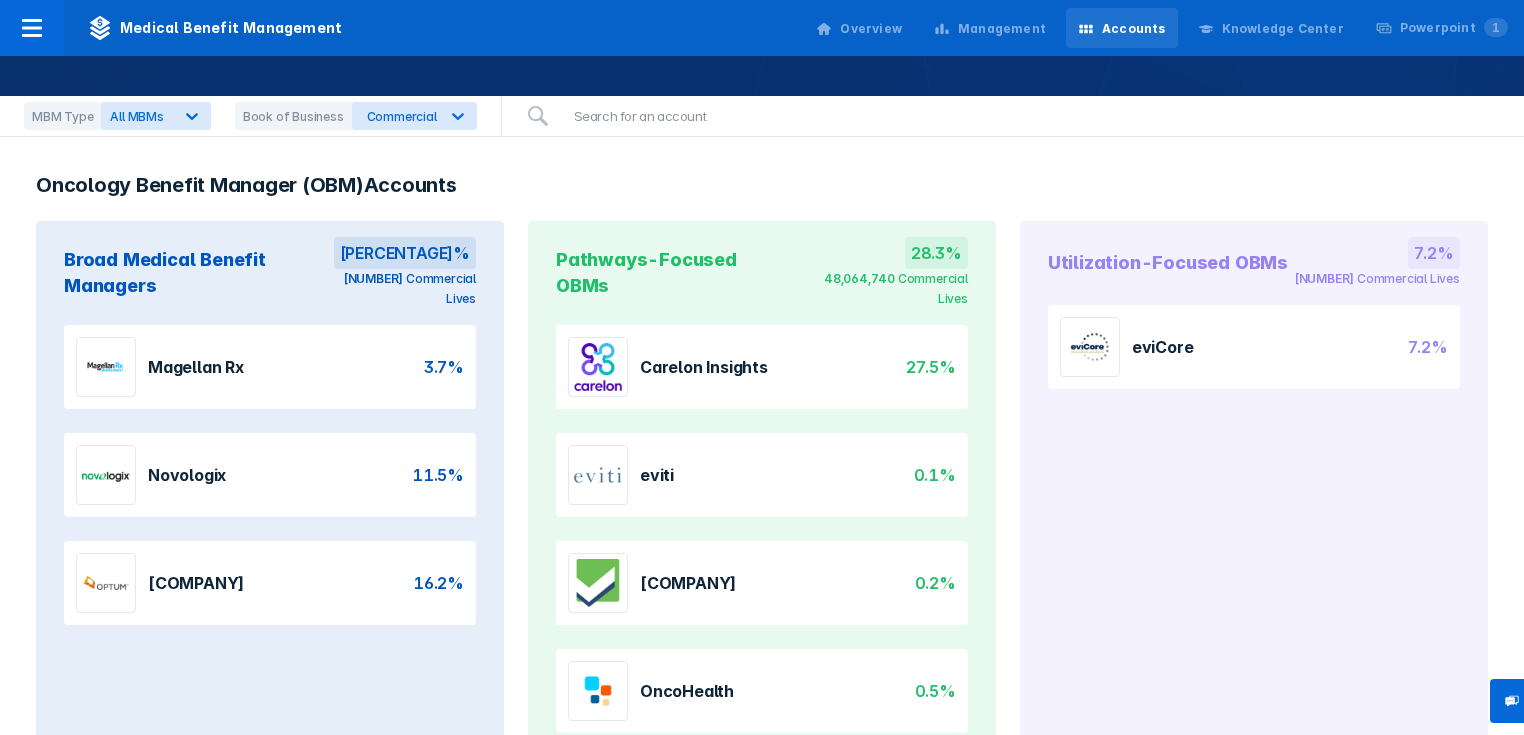 scroll, scrollTop: 160, scrollLeft: 0, axis: vertical 